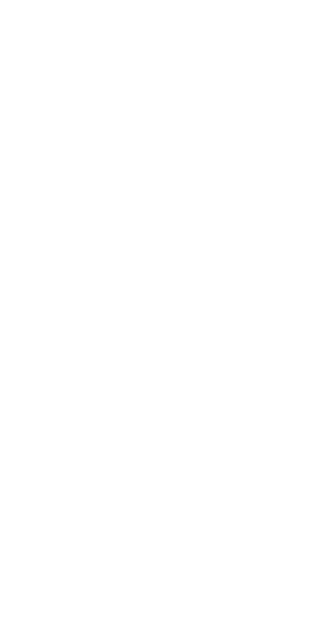 scroll, scrollTop: 0, scrollLeft: 0, axis: both 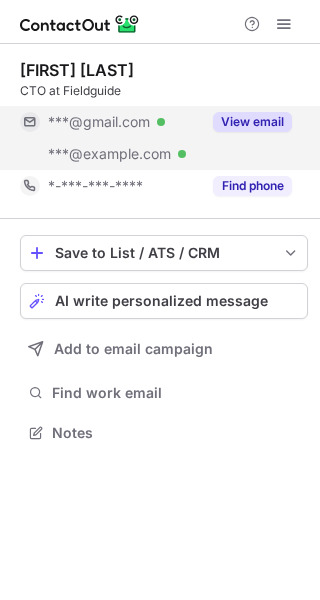 click on "View email" at bounding box center (252, 122) 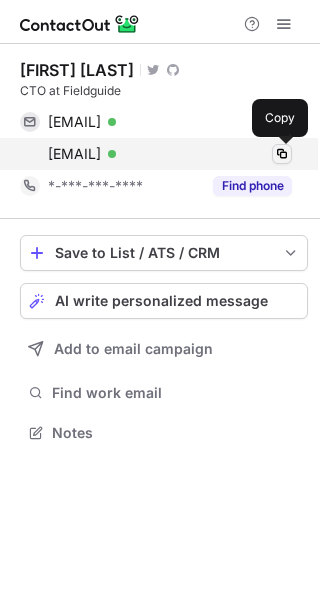 click at bounding box center (282, 154) 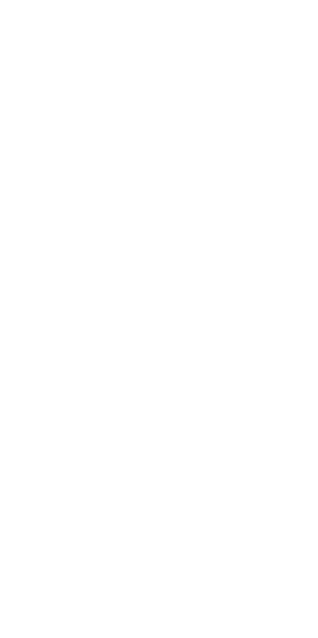 scroll, scrollTop: 0, scrollLeft: 0, axis: both 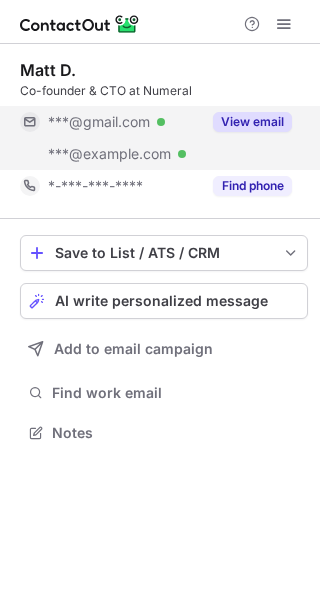 click on "View email" at bounding box center (252, 122) 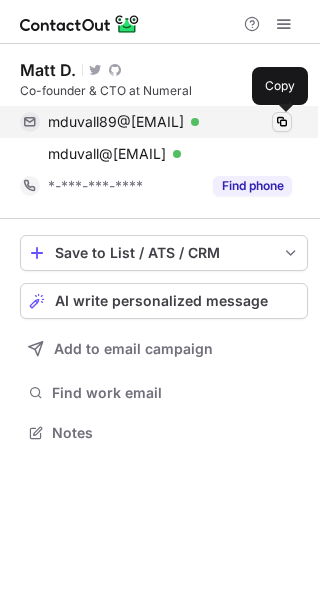 click at bounding box center [282, 122] 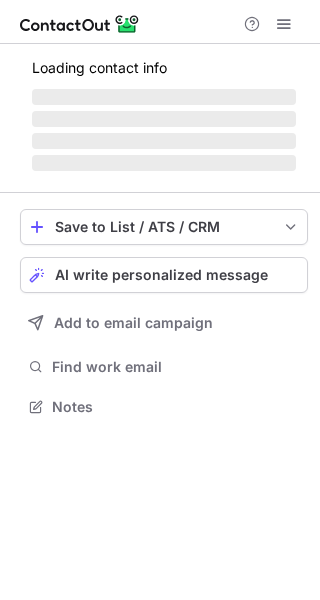 scroll, scrollTop: 0, scrollLeft: 0, axis: both 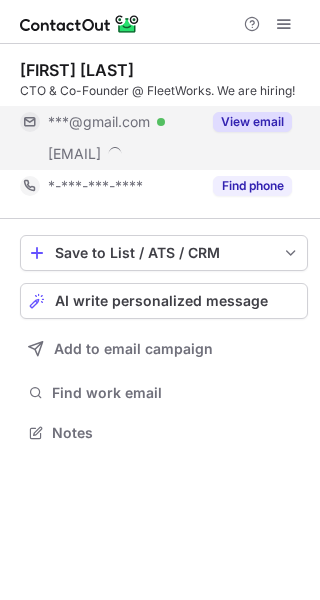 click on "View email" at bounding box center (252, 122) 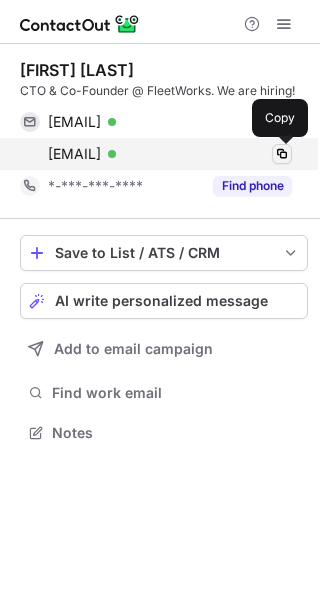 click at bounding box center [282, 154] 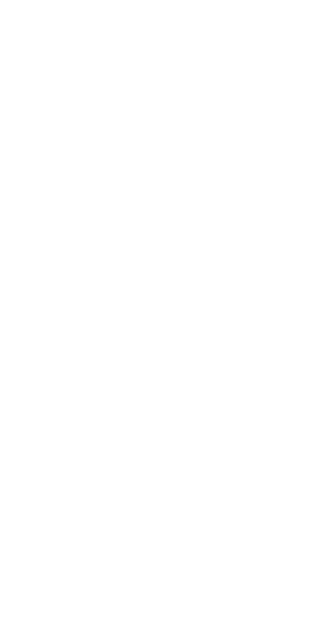 scroll, scrollTop: 0, scrollLeft: 0, axis: both 